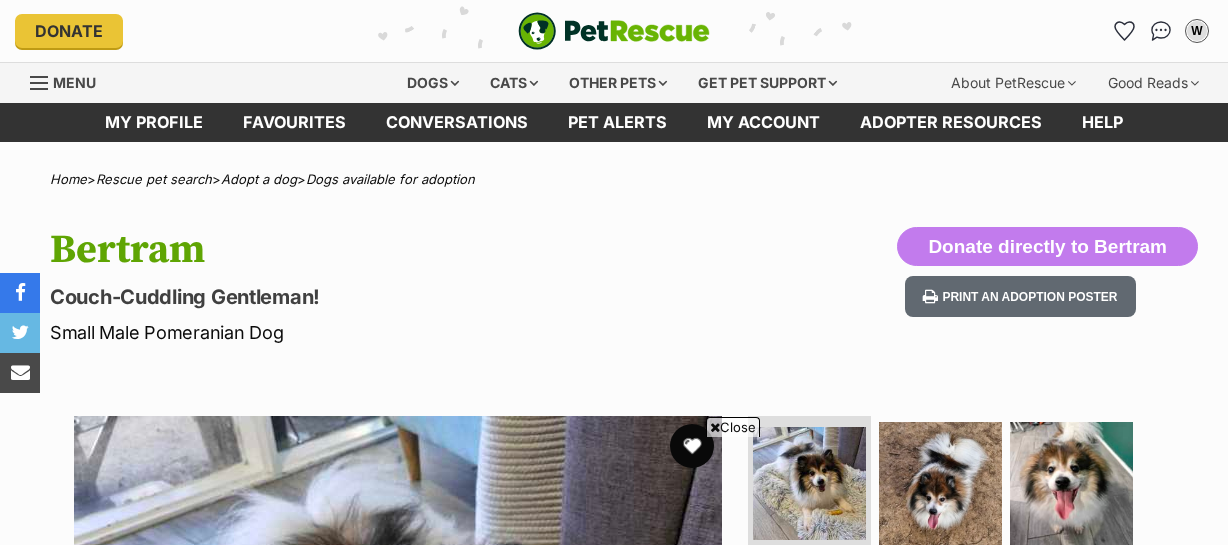 scroll, scrollTop: 289, scrollLeft: 0, axis: vertical 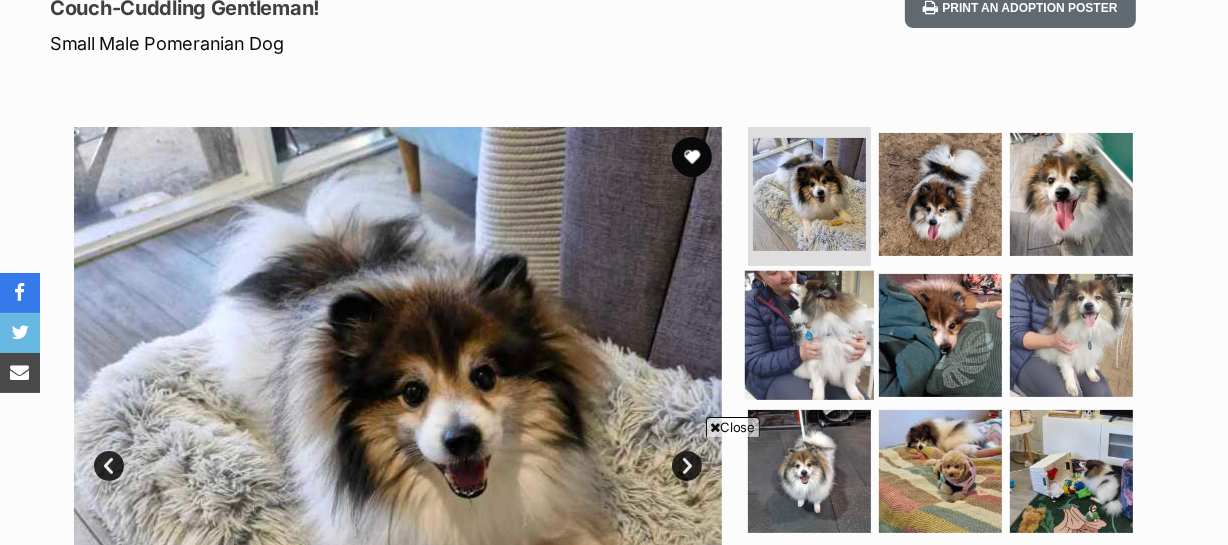 click at bounding box center (692, 157) 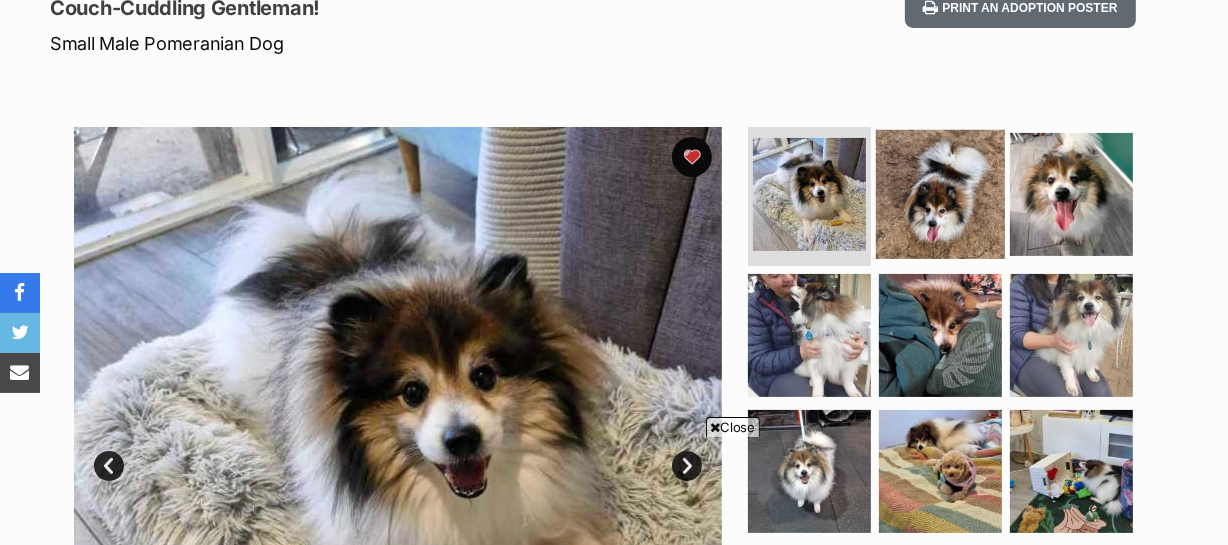 click at bounding box center (940, 193) 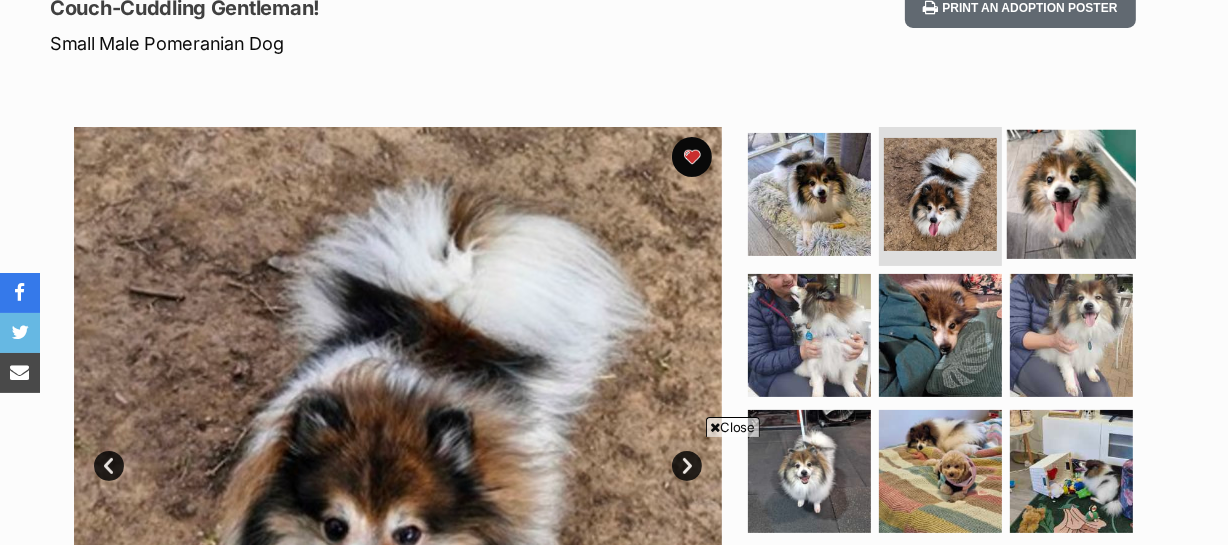 scroll, scrollTop: 0, scrollLeft: 0, axis: both 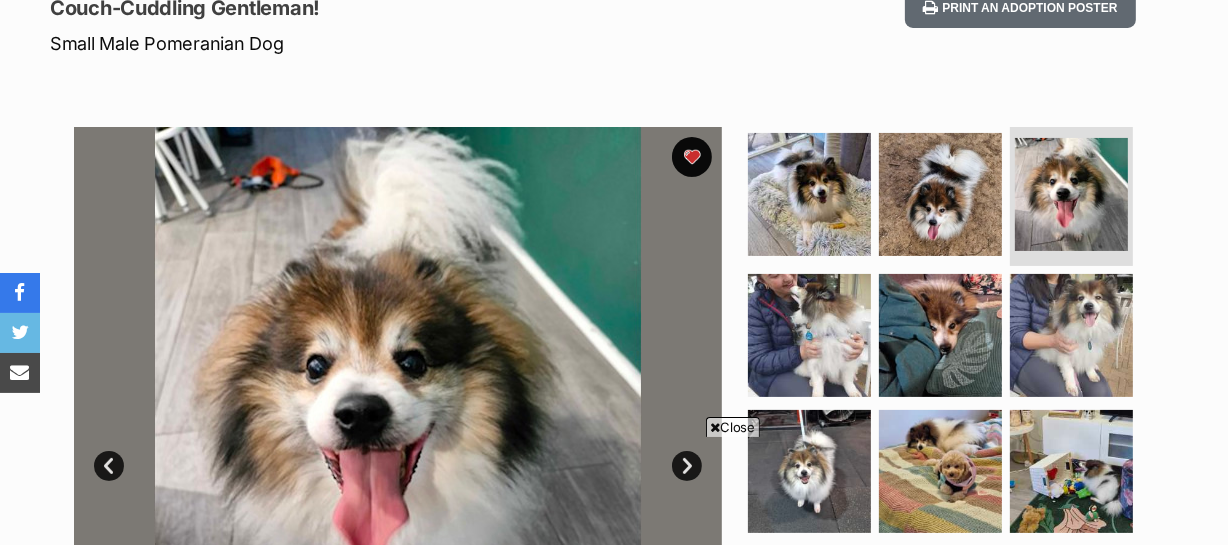 click on "Close" at bounding box center [733, 427] 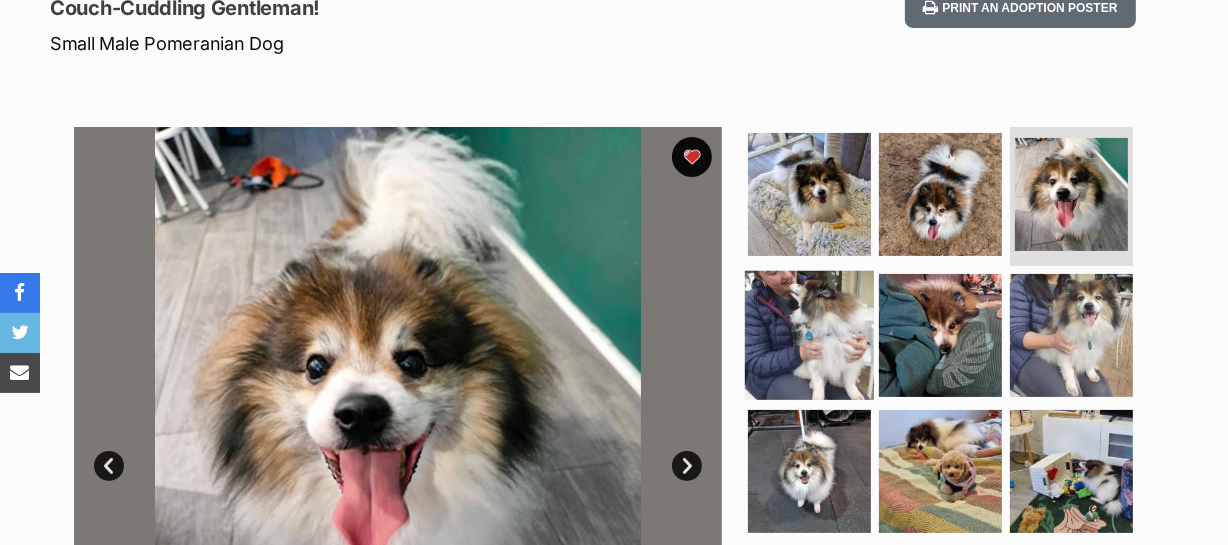 scroll, scrollTop: 0, scrollLeft: 0, axis: both 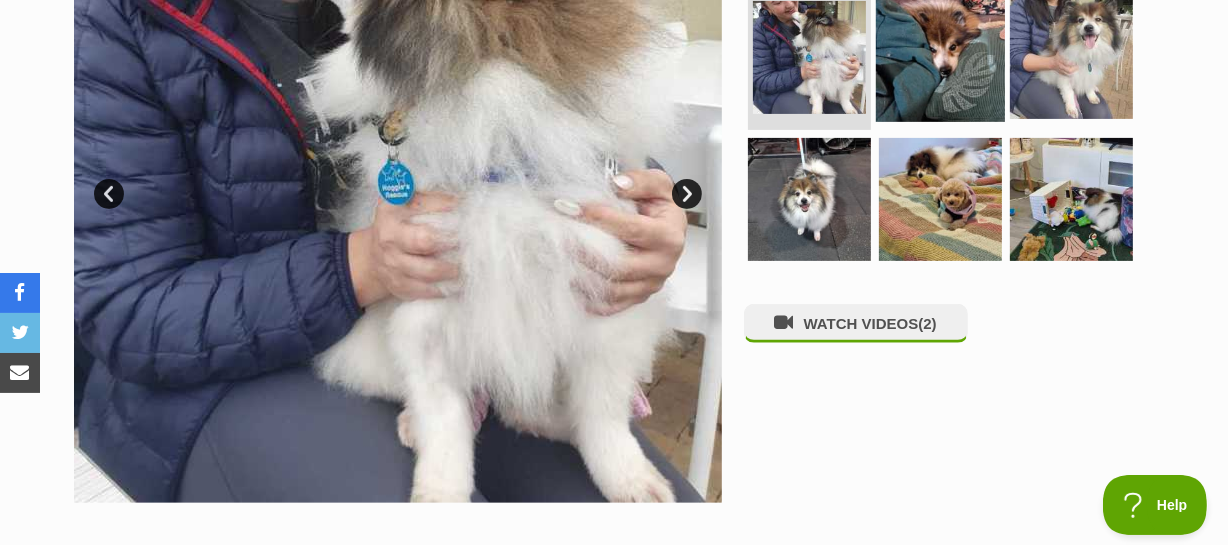 click at bounding box center (940, 57) 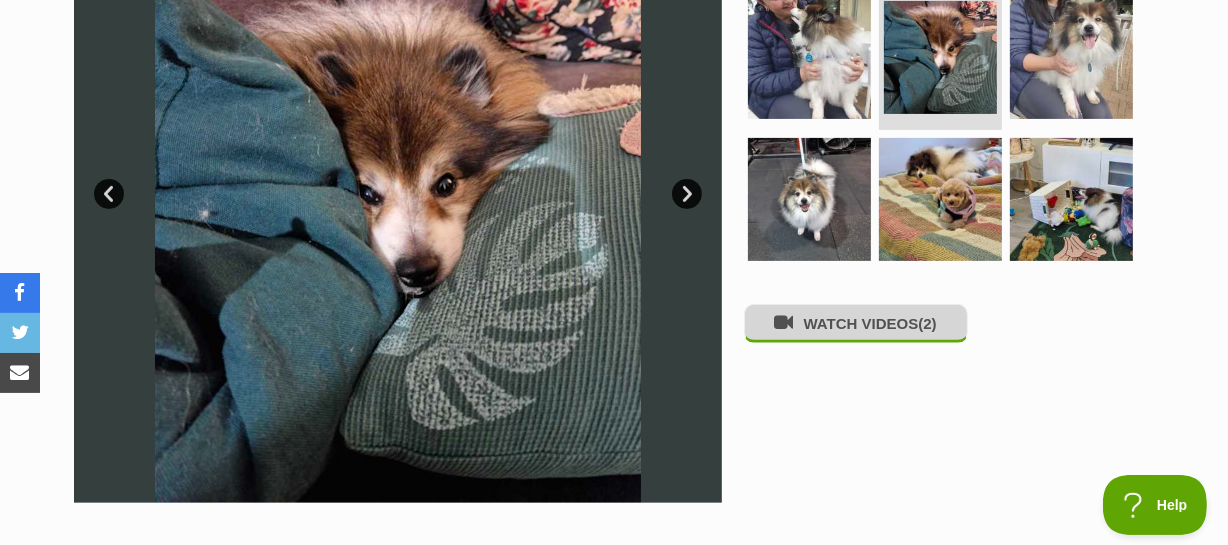 click on "WATCH VIDEOS
(2)" at bounding box center (856, 323) 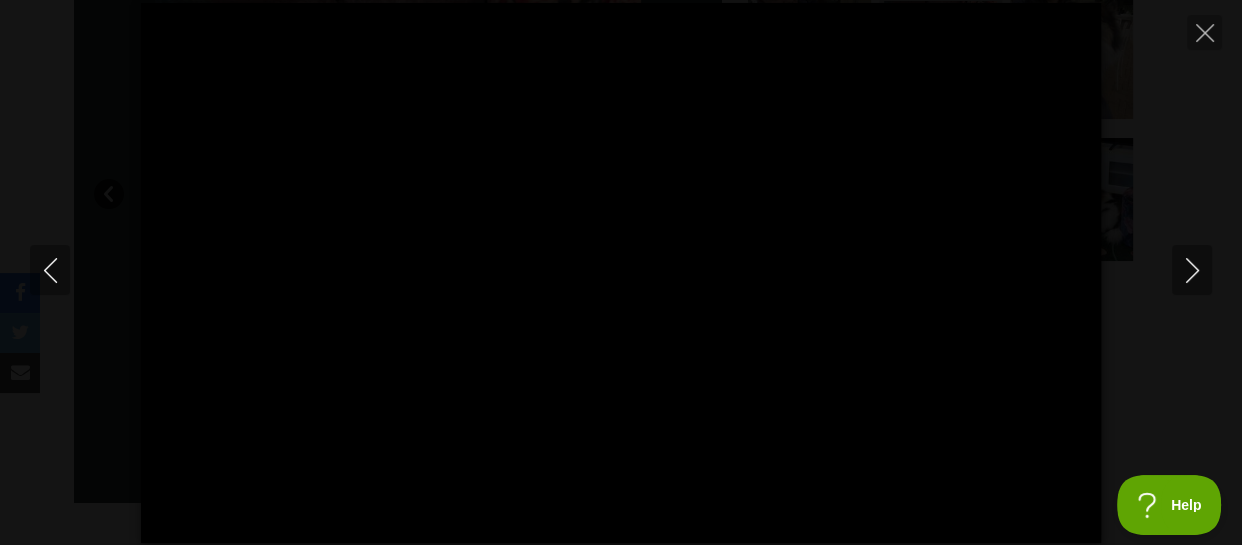 type on "100" 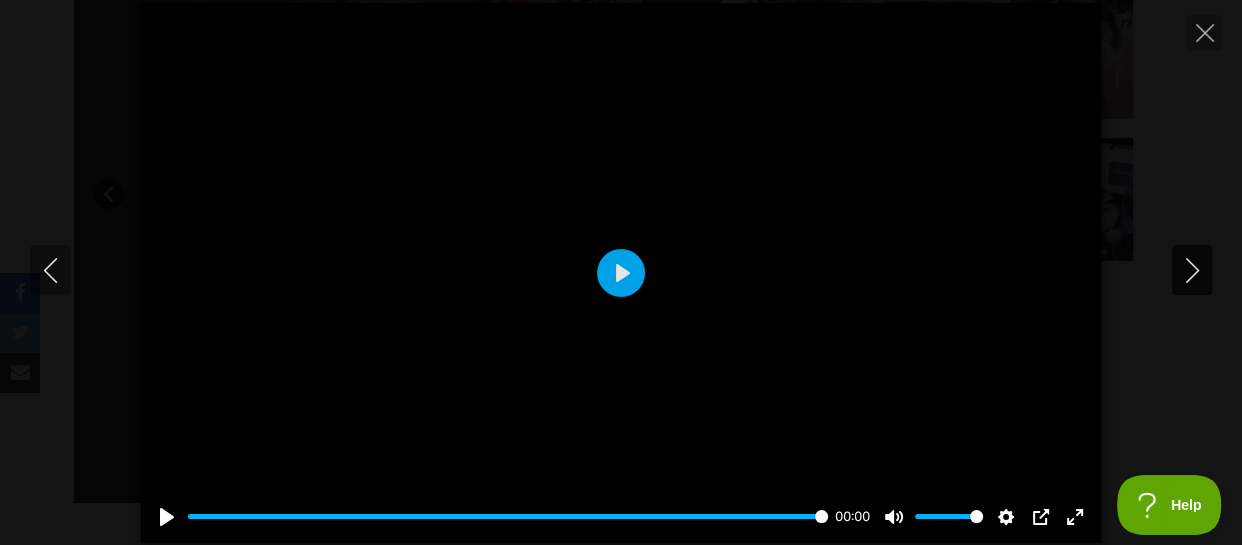 click 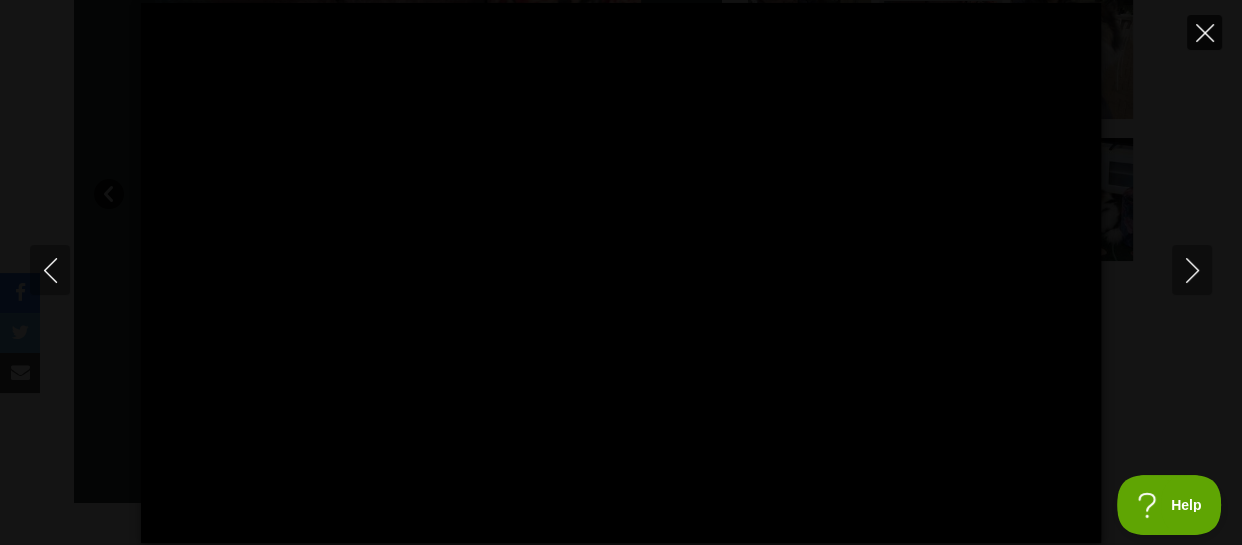 click 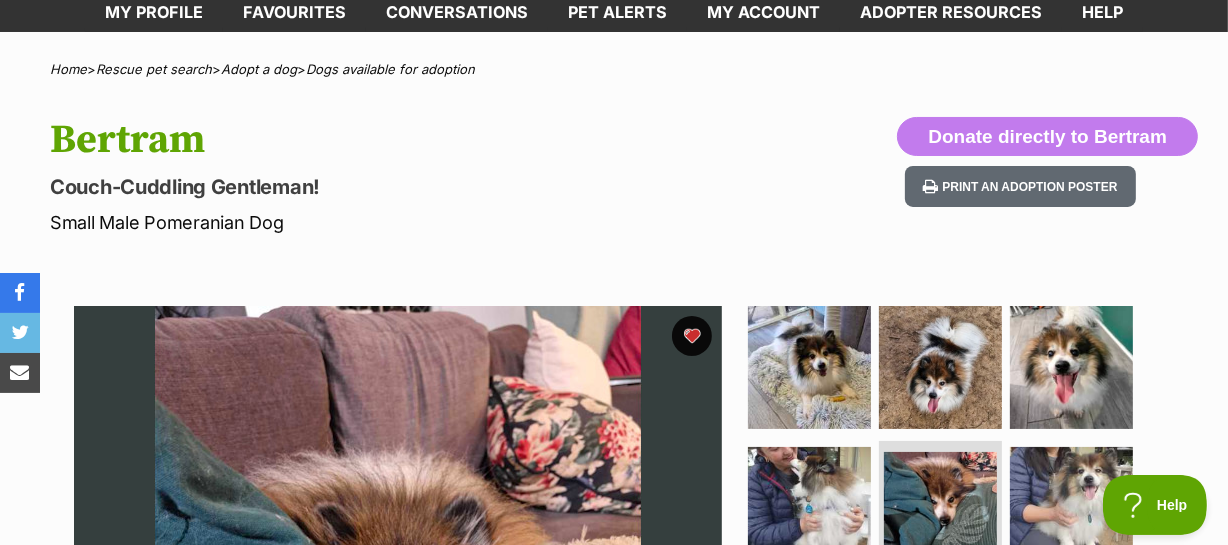 scroll, scrollTop: 107, scrollLeft: 0, axis: vertical 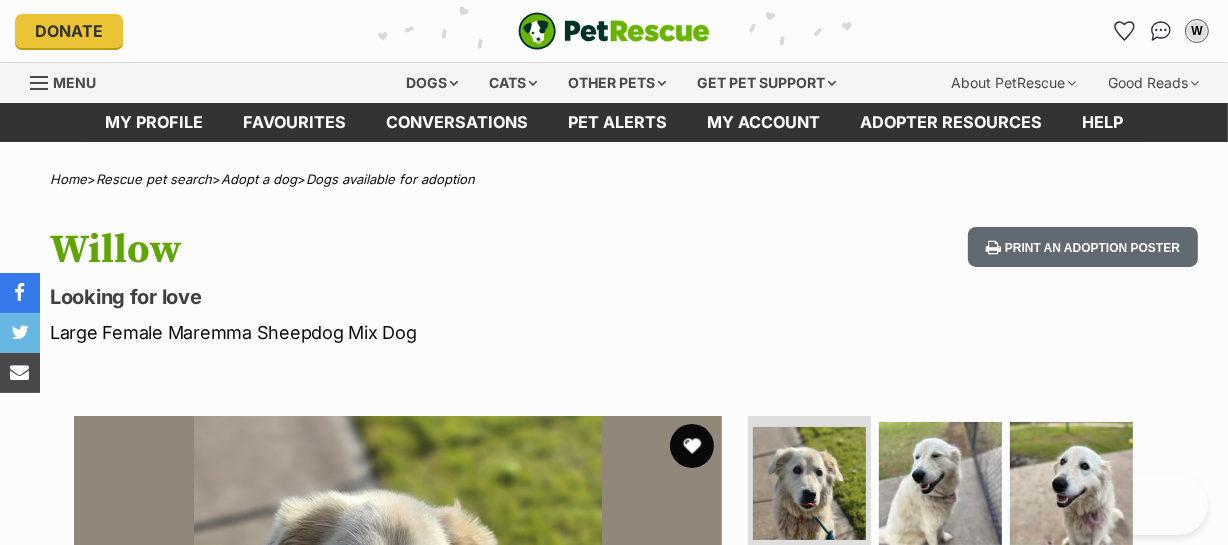 click at bounding box center (692, 446) 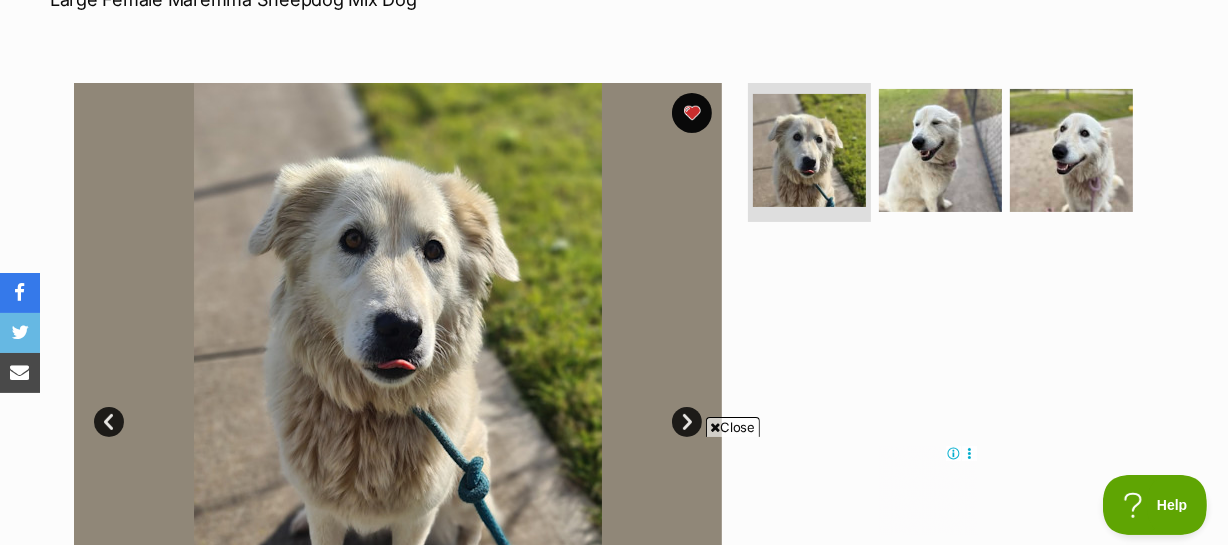 scroll, scrollTop: 363, scrollLeft: 0, axis: vertical 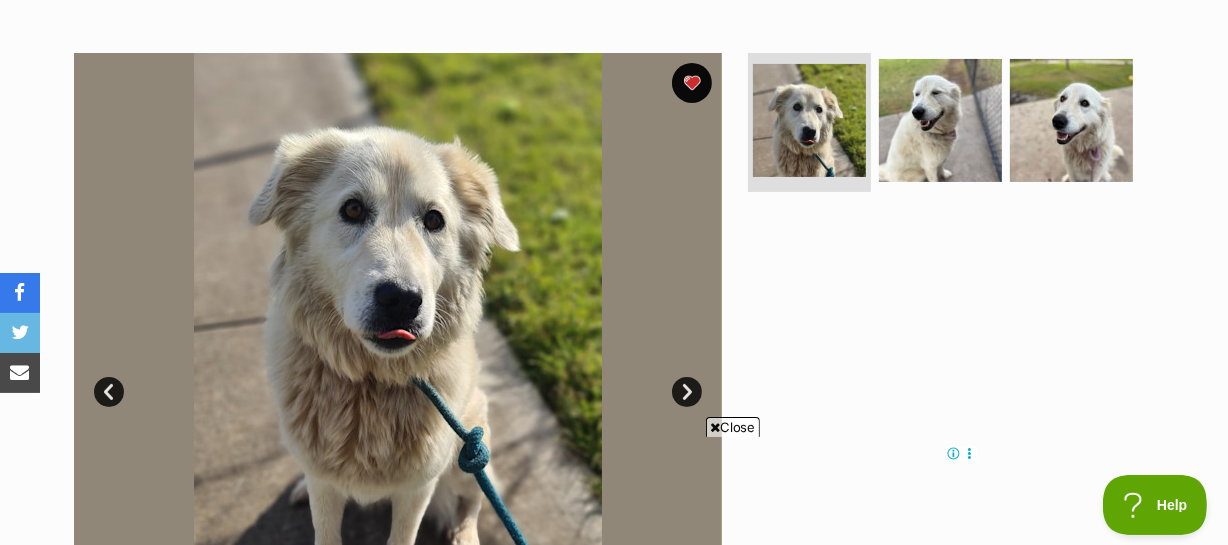click on "Close" at bounding box center (733, 427) 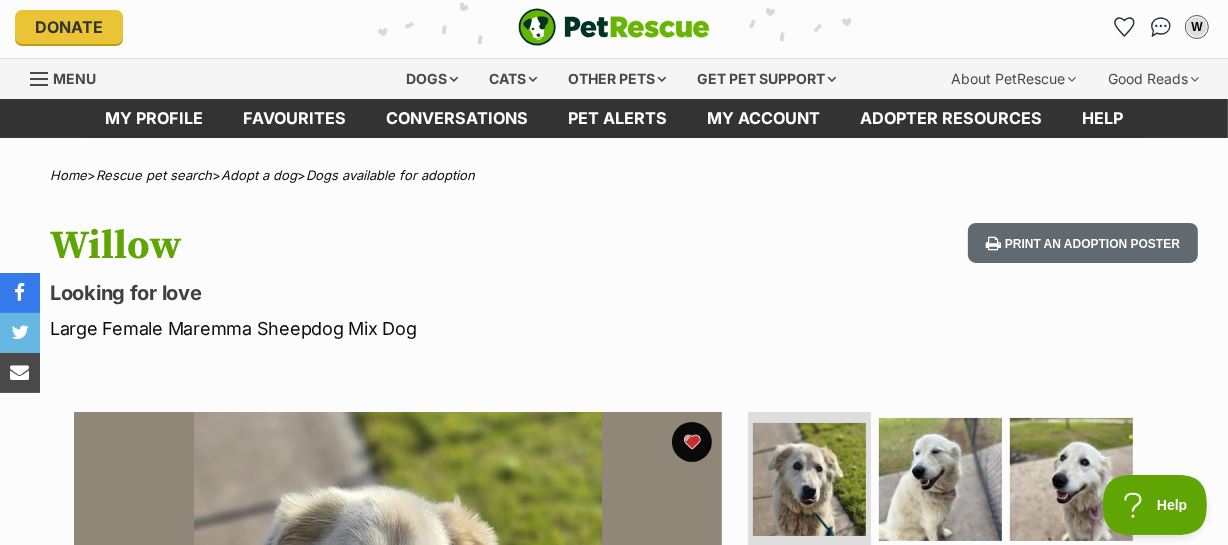 scroll, scrollTop: 0, scrollLeft: 0, axis: both 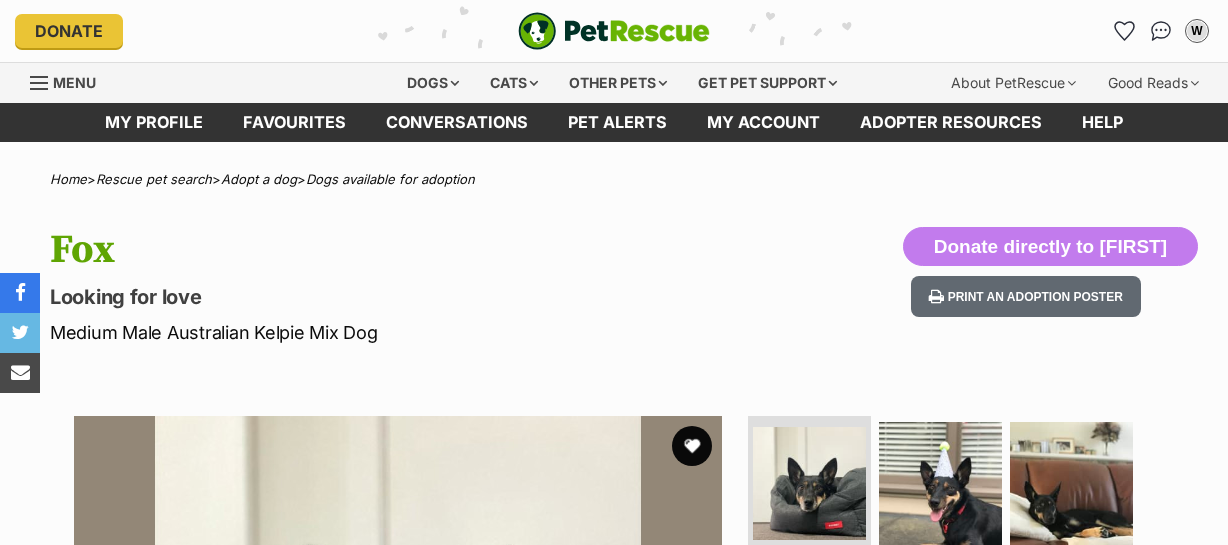 click at bounding box center [940, 483] 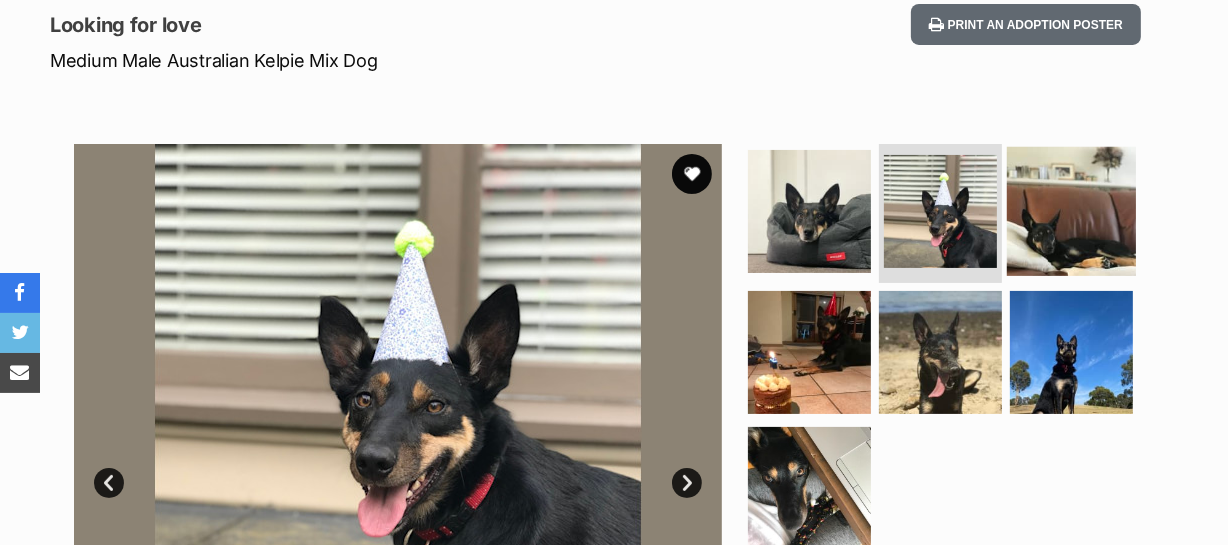 click at bounding box center [1071, 210] 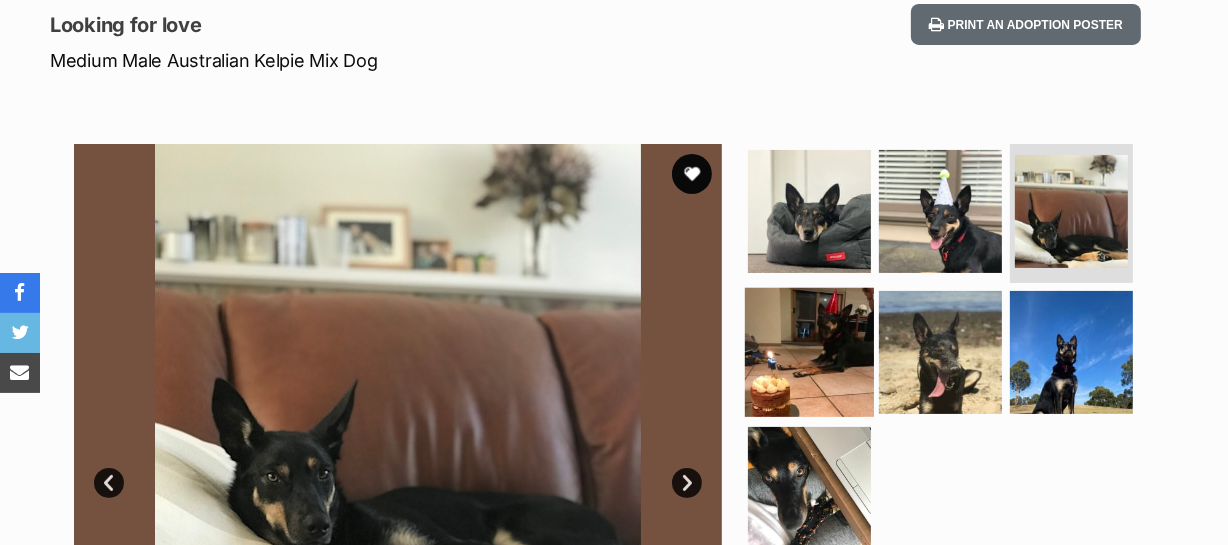 scroll, scrollTop: 272, scrollLeft: 0, axis: vertical 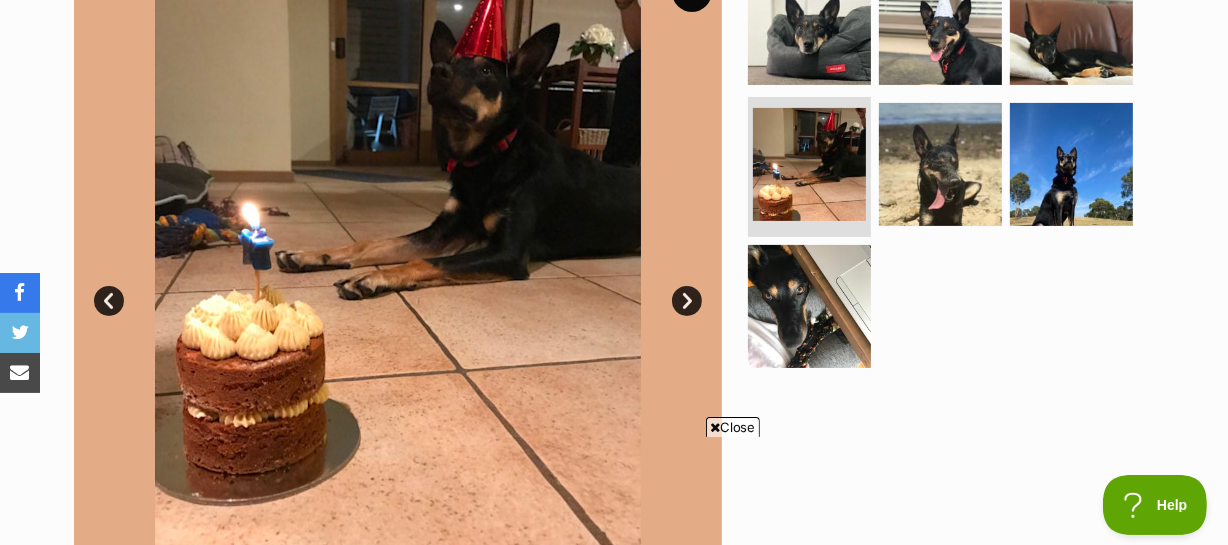 click on "Close" at bounding box center [733, 427] 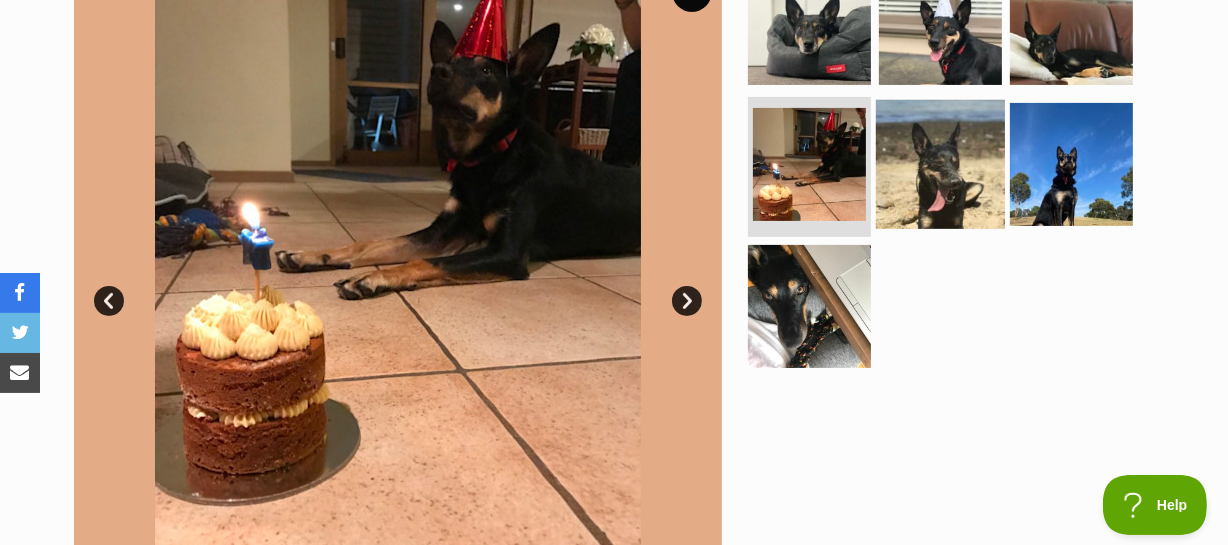 click at bounding box center [940, 164] 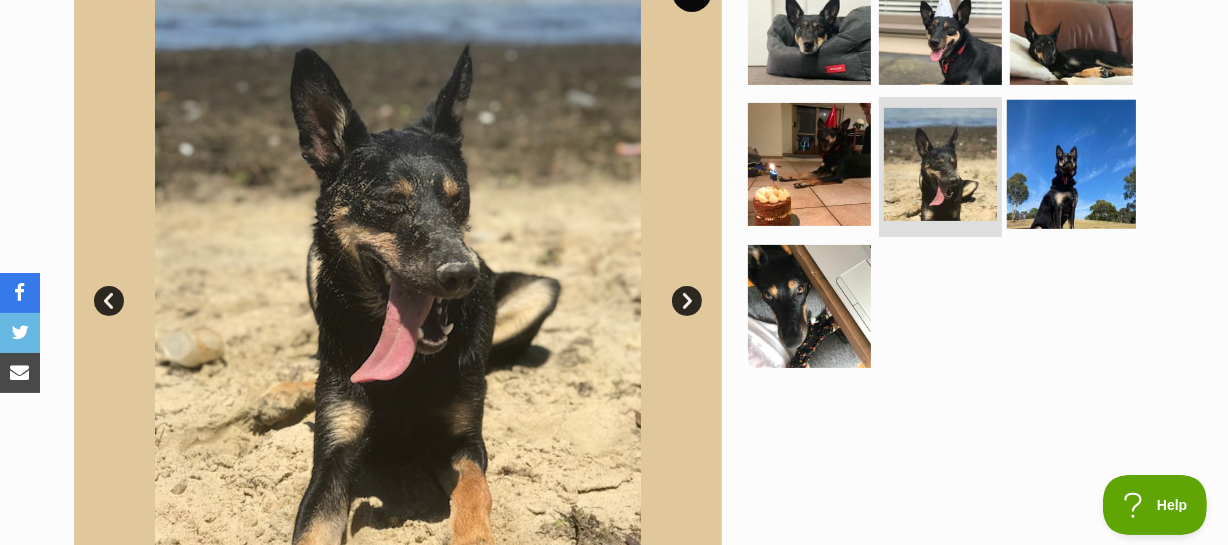 click at bounding box center (1071, 164) 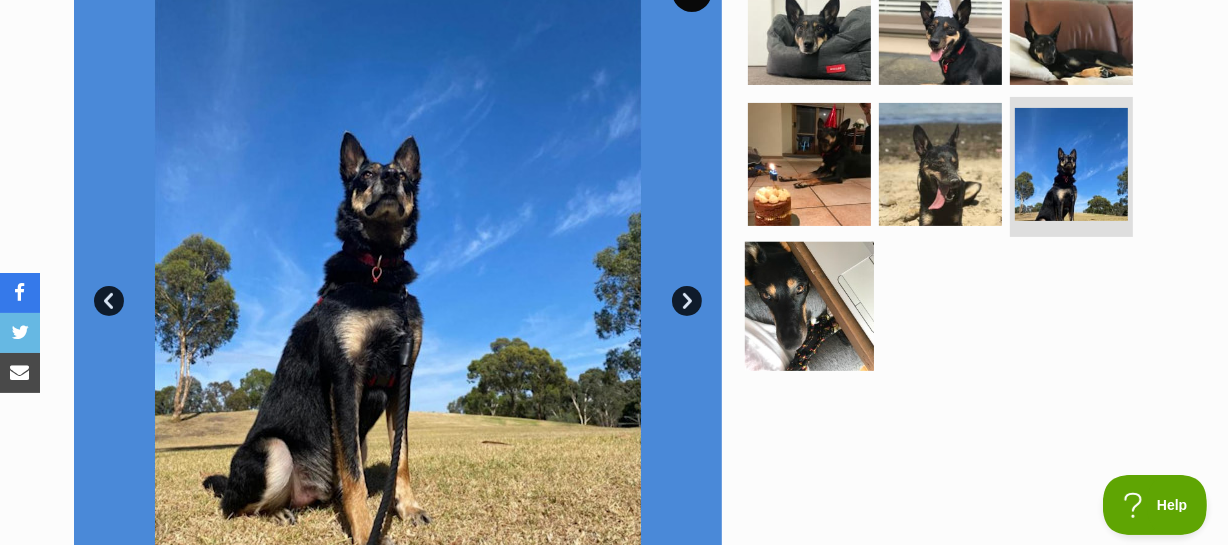 click at bounding box center (809, 306) 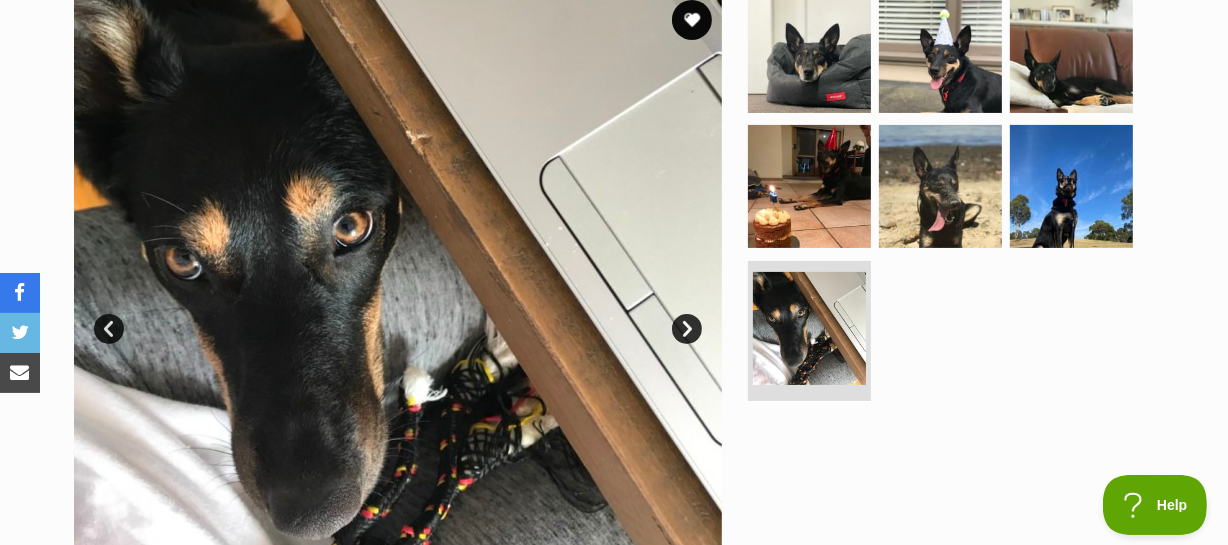 scroll, scrollTop: 0, scrollLeft: 0, axis: both 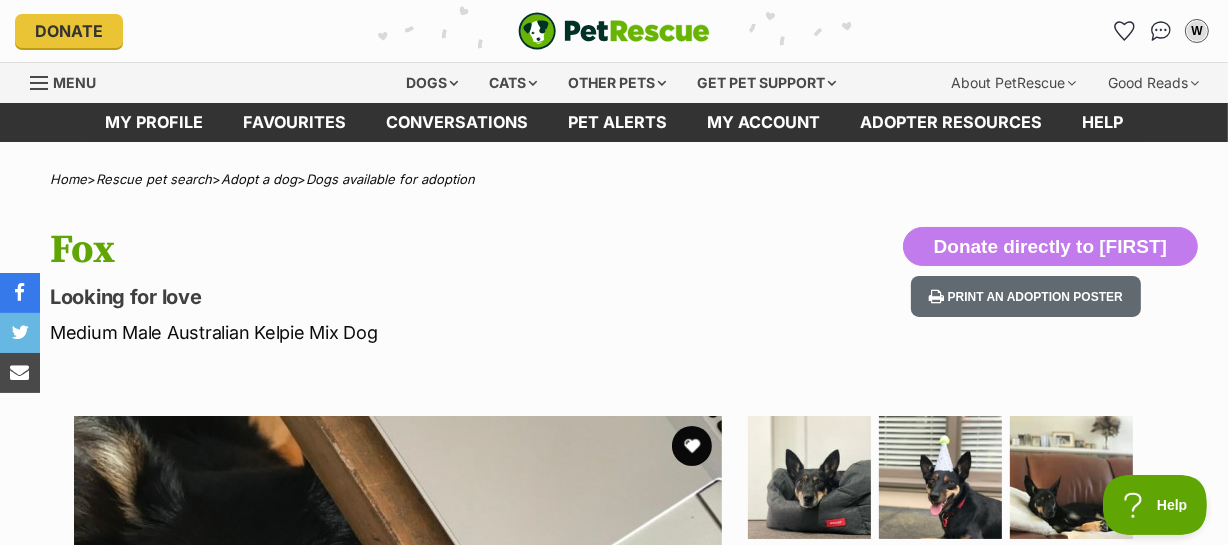 drag, startPoint x: 696, startPoint y: 443, endPoint x: 699, endPoint y: 473, distance: 30.149628 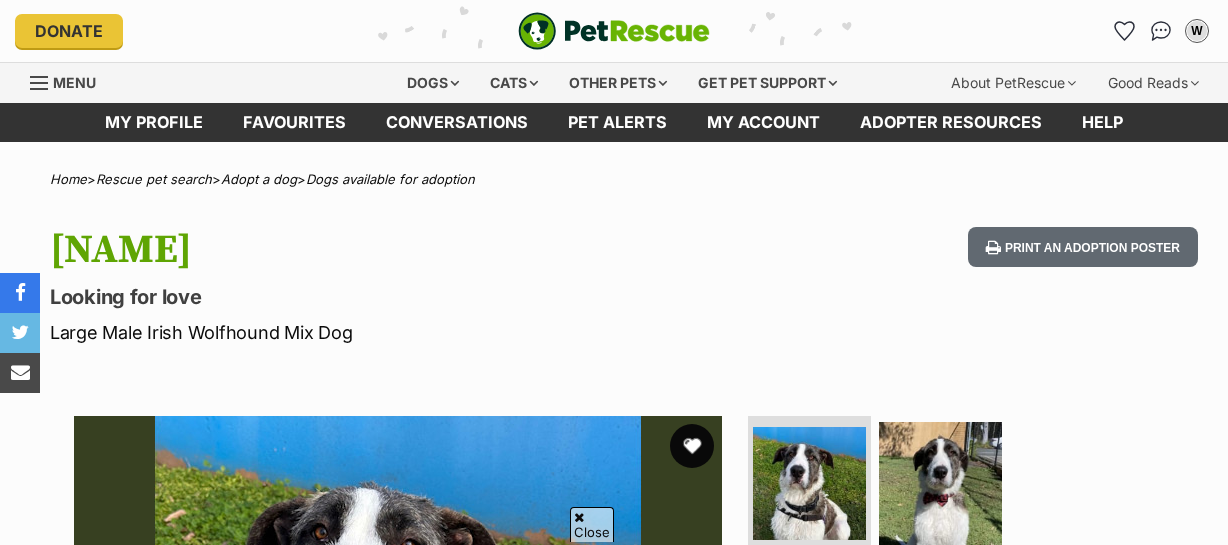 scroll, scrollTop: 272, scrollLeft: 0, axis: vertical 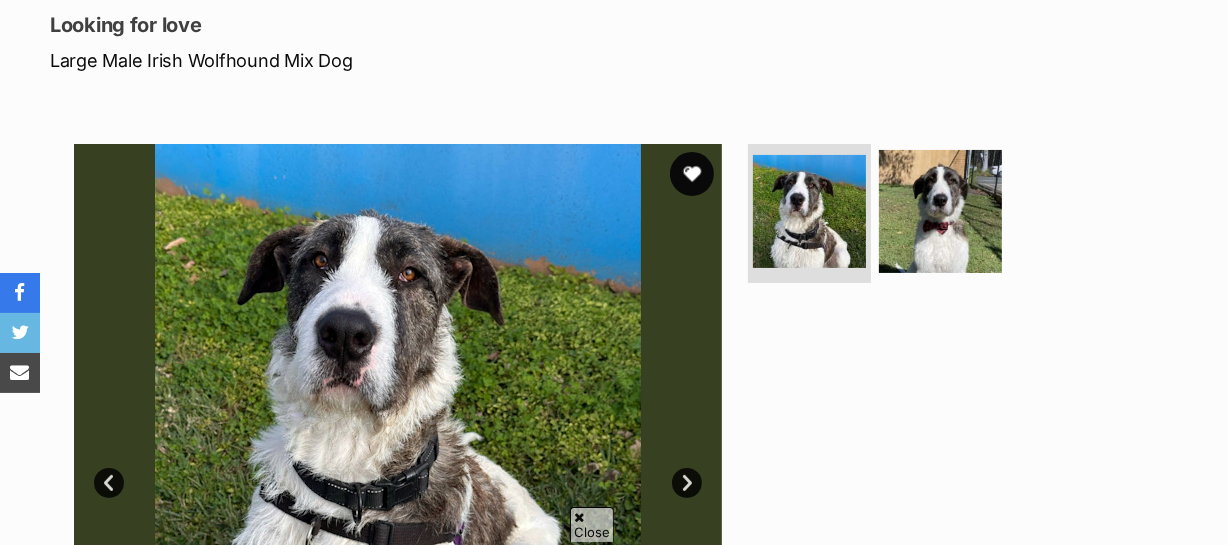 click at bounding box center [692, 174] 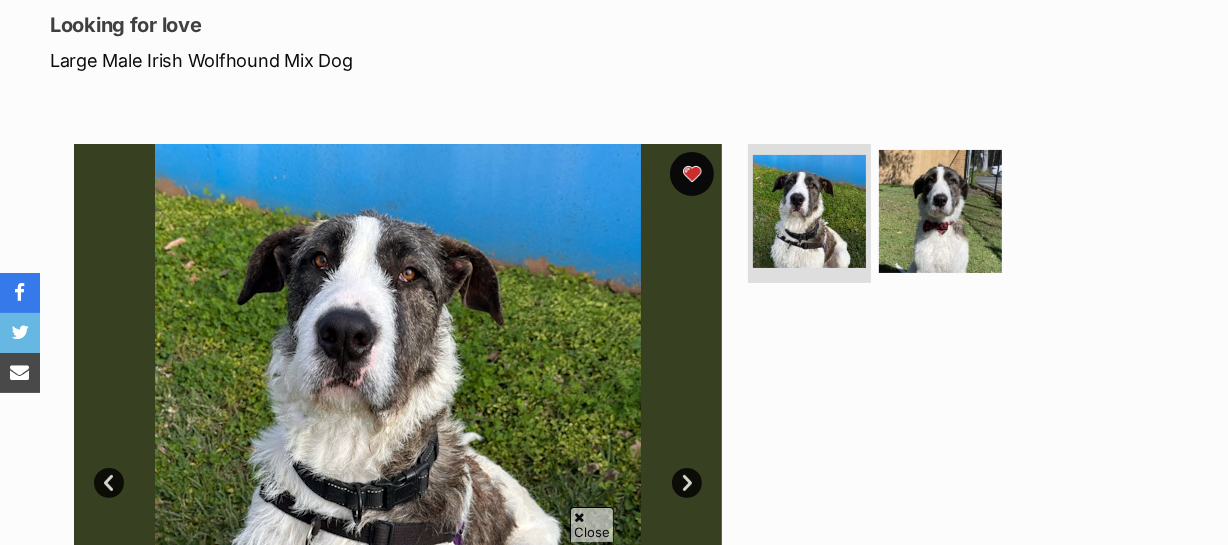 scroll, scrollTop: 272, scrollLeft: 0, axis: vertical 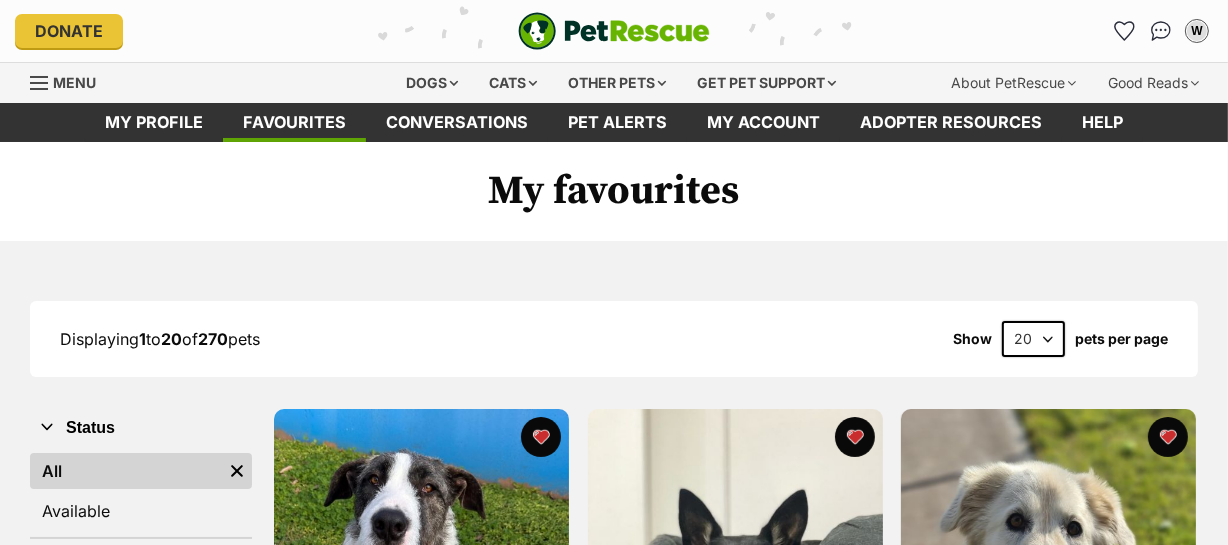 click on "20 40 60" at bounding box center [1033, 339] 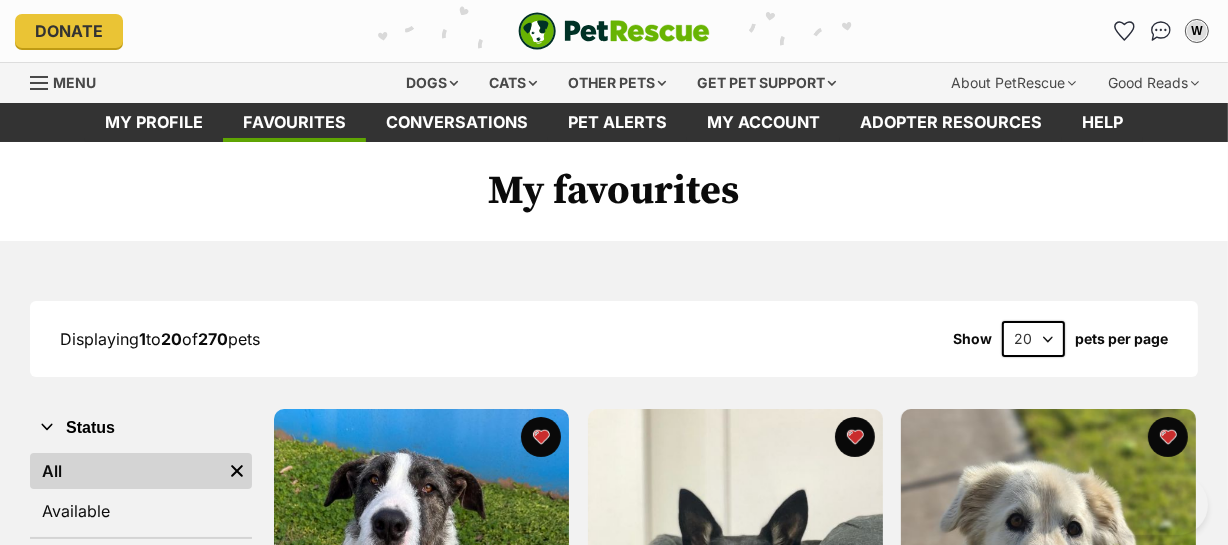 select on "60" 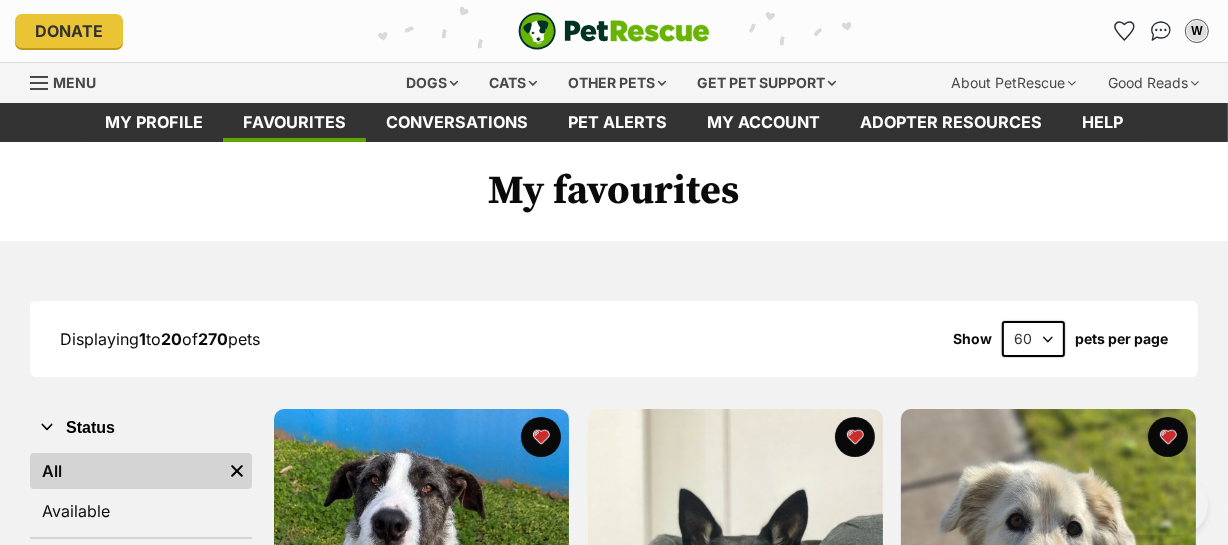 click on "20 40 60" at bounding box center [1033, 339] 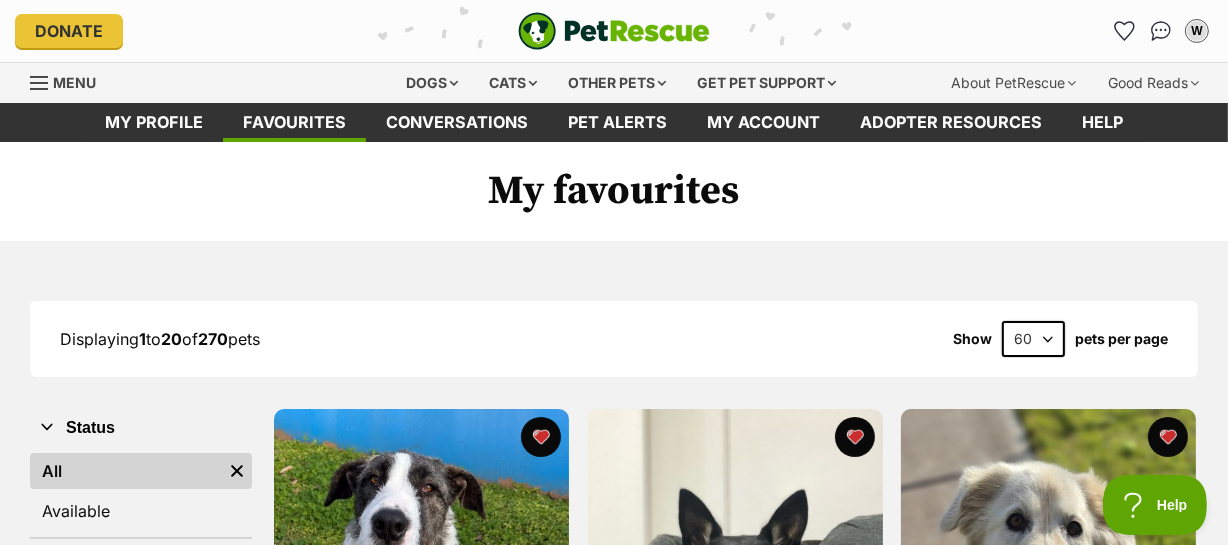 scroll, scrollTop: 74, scrollLeft: 0, axis: vertical 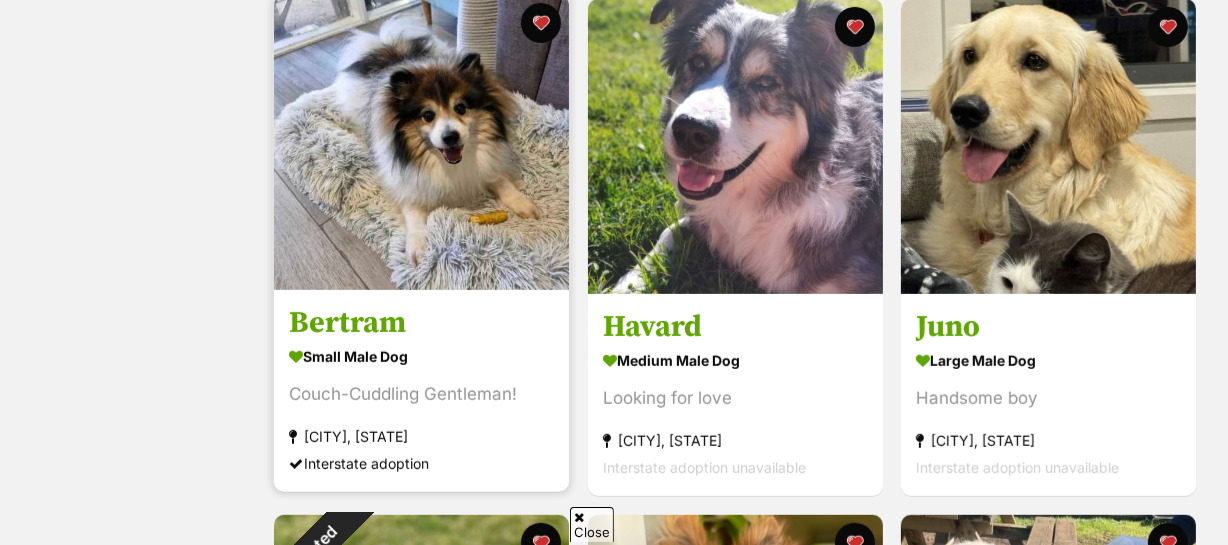 click on "Bertram" at bounding box center (421, 323) 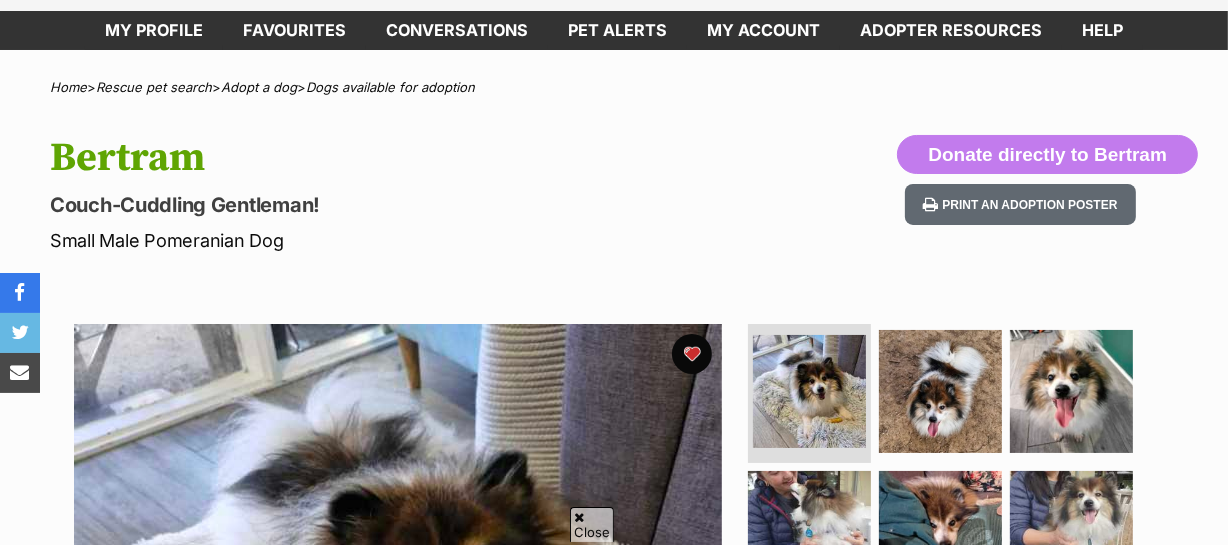 scroll, scrollTop: 681, scrollLeft: 0, axis: vertical 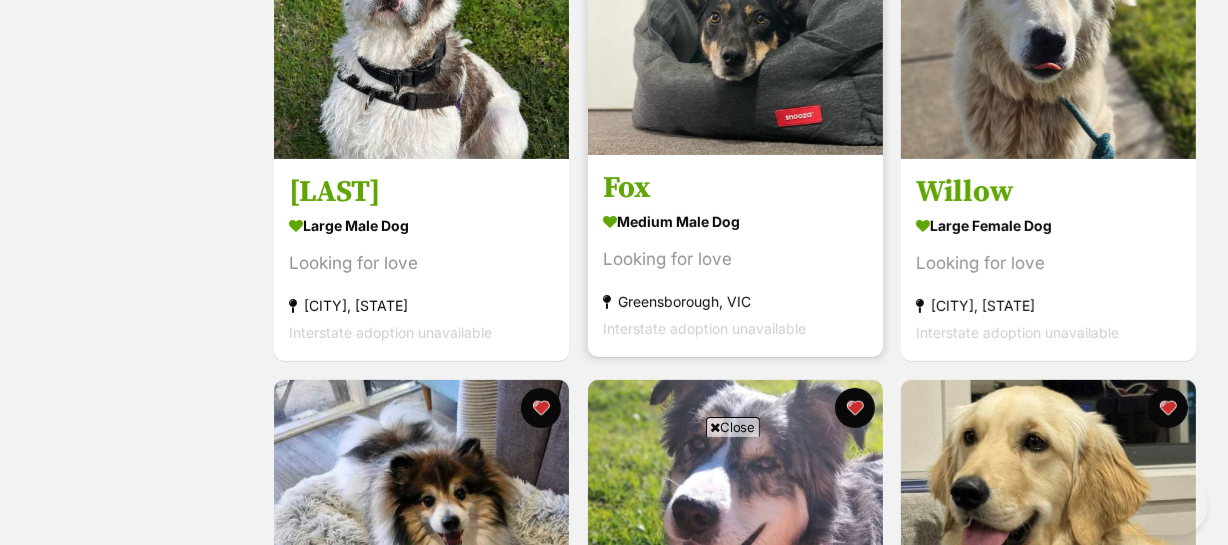 click on "medium male Dog" at bounding box center (735, 221) 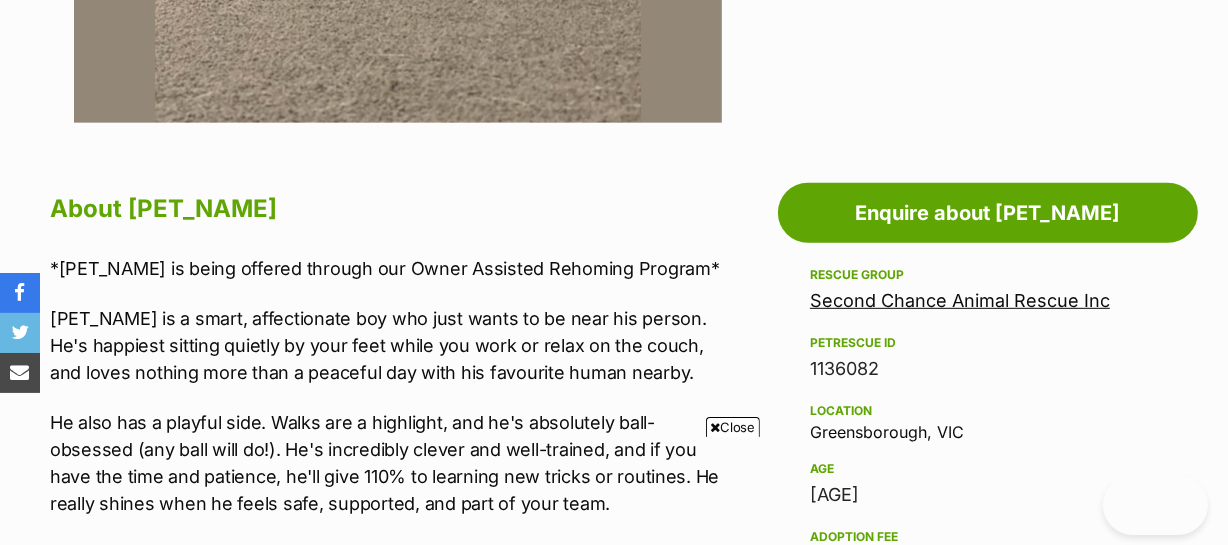 scroll, scrollTop: 1067, scrollLeft: 0, axis: vertical 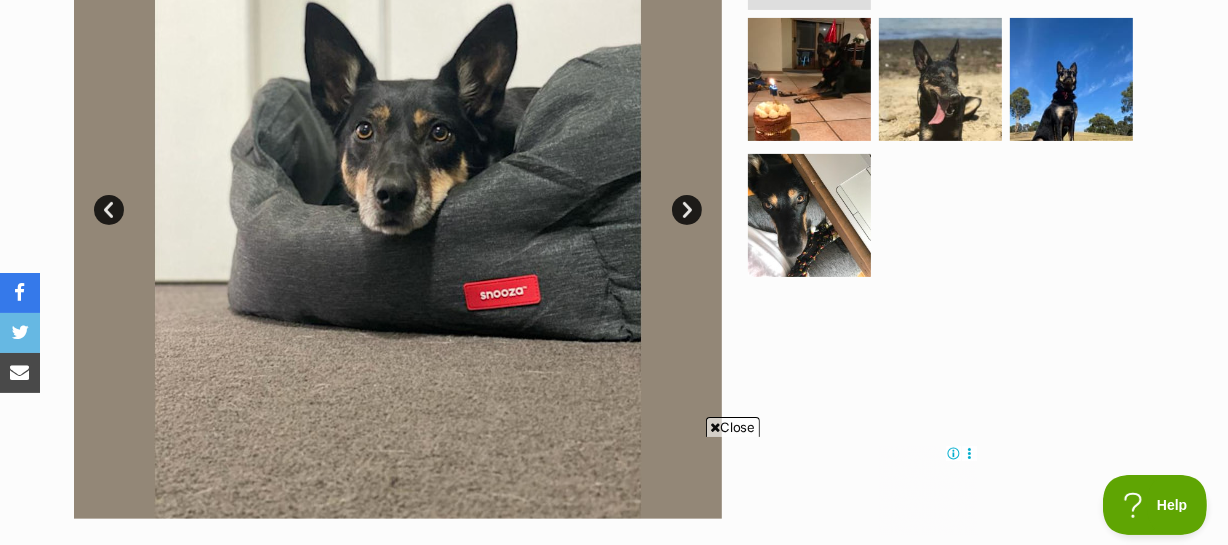 click on "Next" at bounding box center [687, 210] 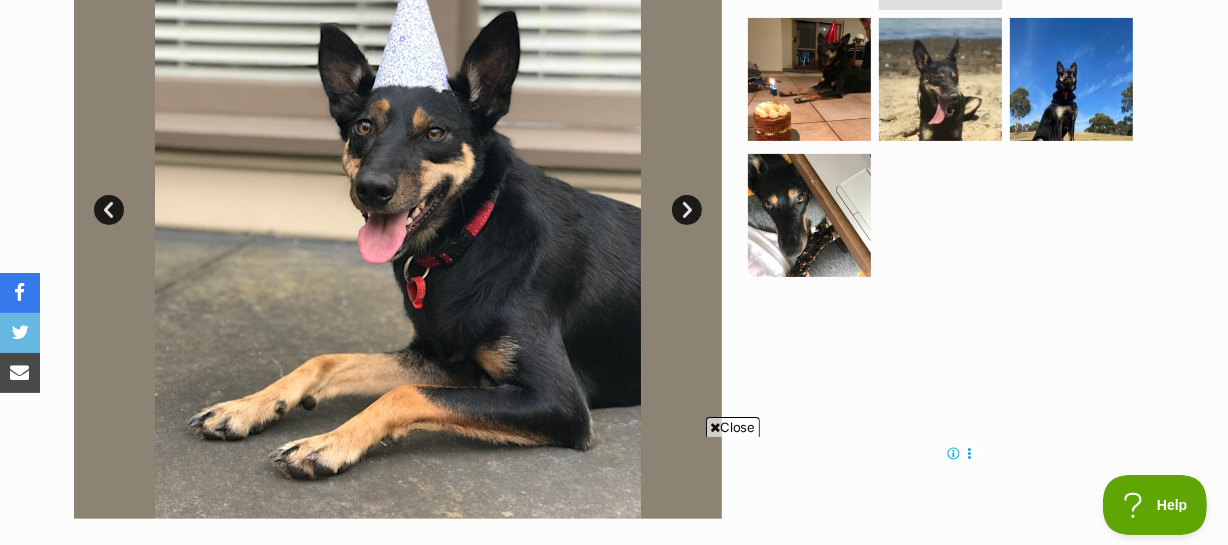 click on "Next" at bounding box center [687, 210] 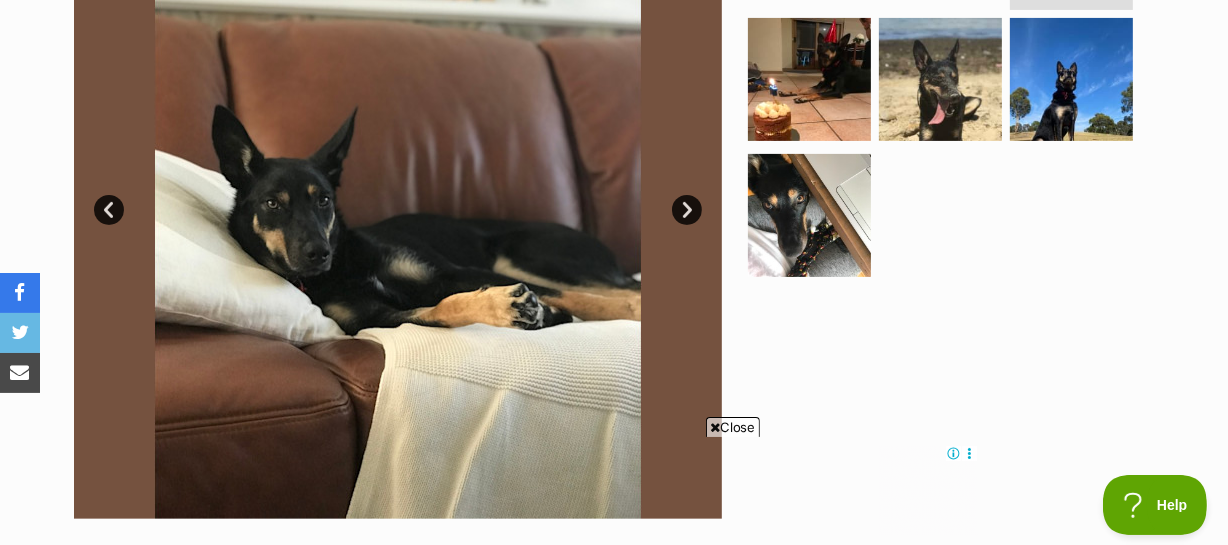 click on "Next" at bounding box center [687, 210] 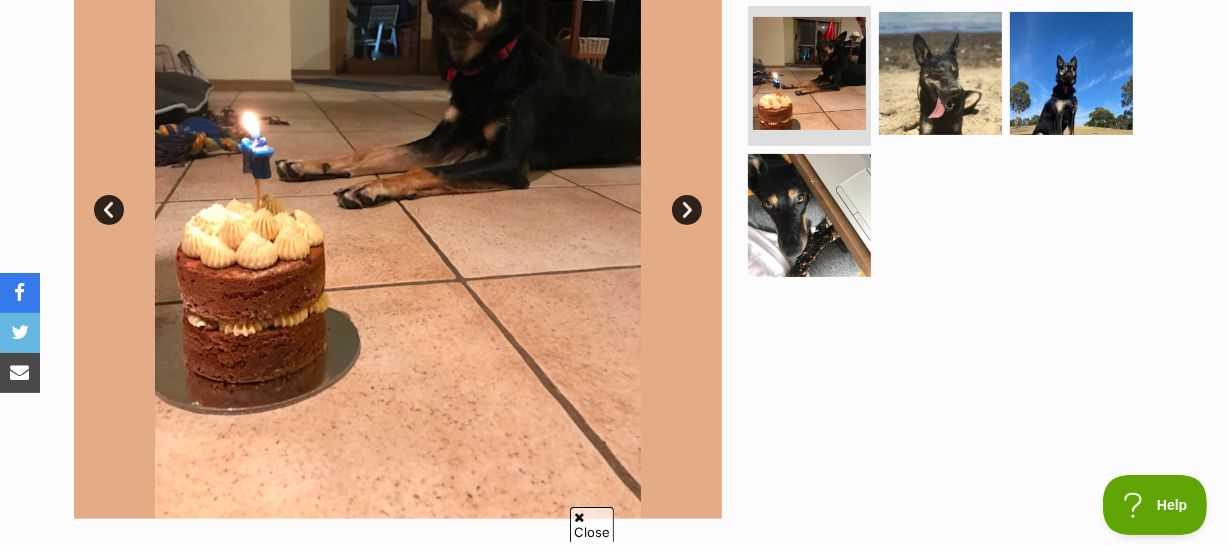 click on "Next" at bounding box center [687, 210] 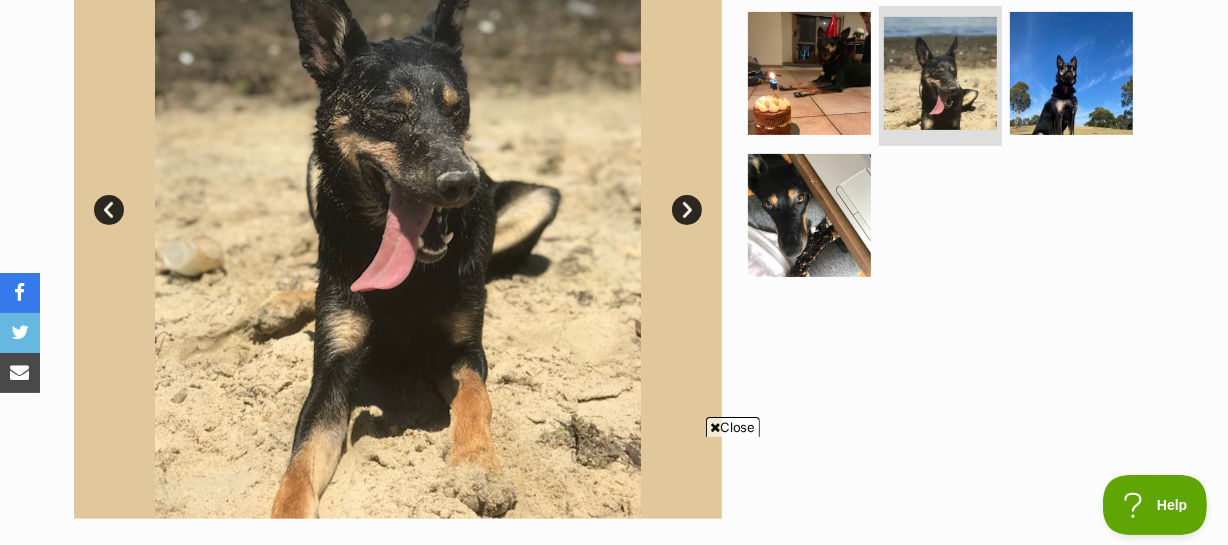 scroll, scrollTop: 0, scrollLeft: 0, axis: both 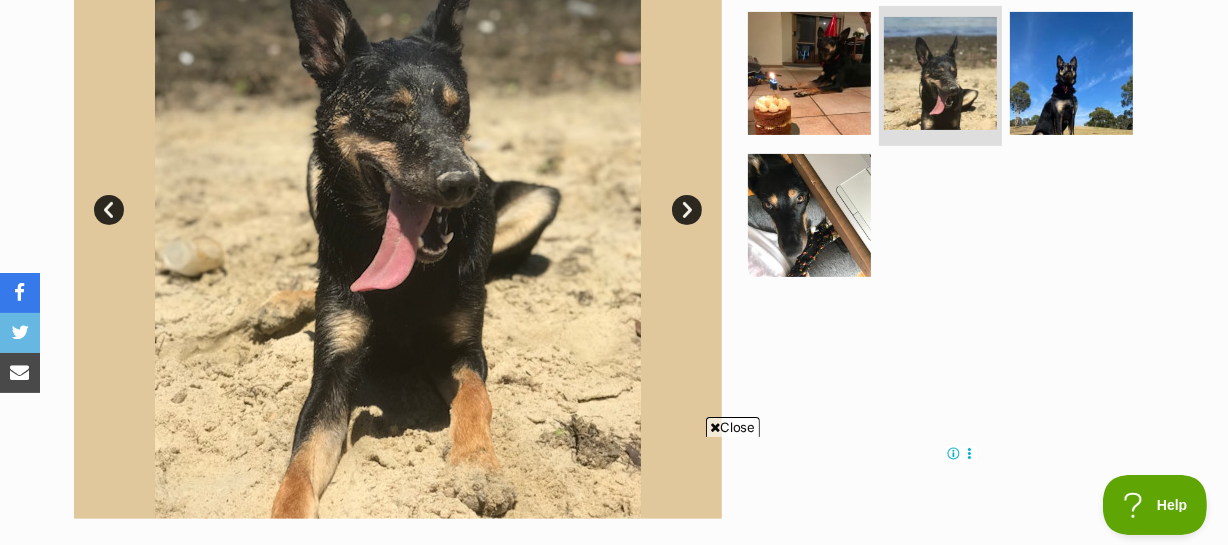click on "Next" at bounding box center (687, 210) 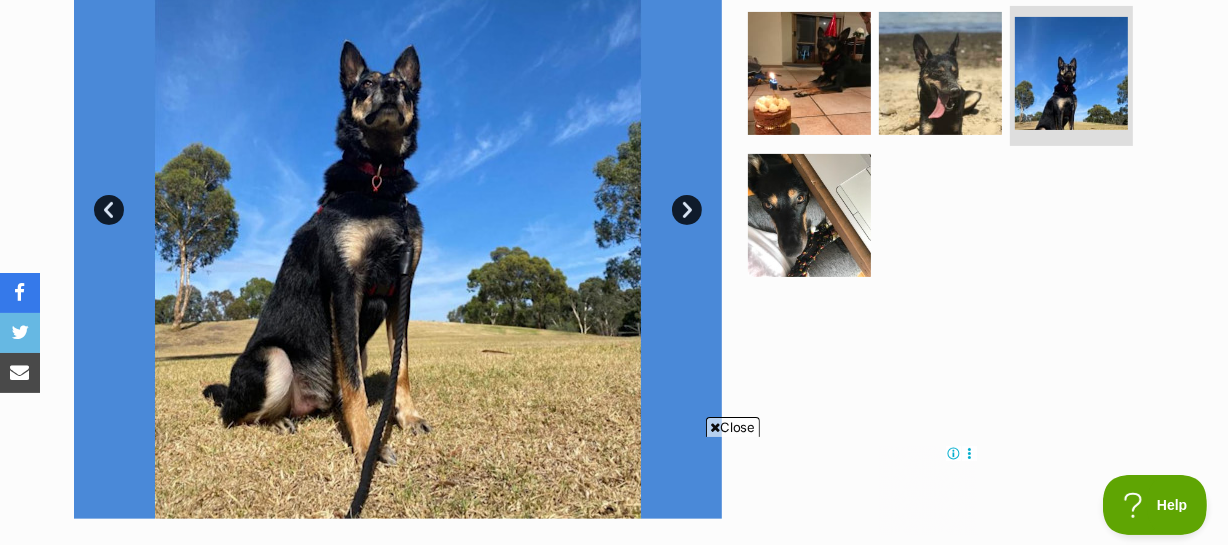 click on "Next" at bounding box center [687, 210] 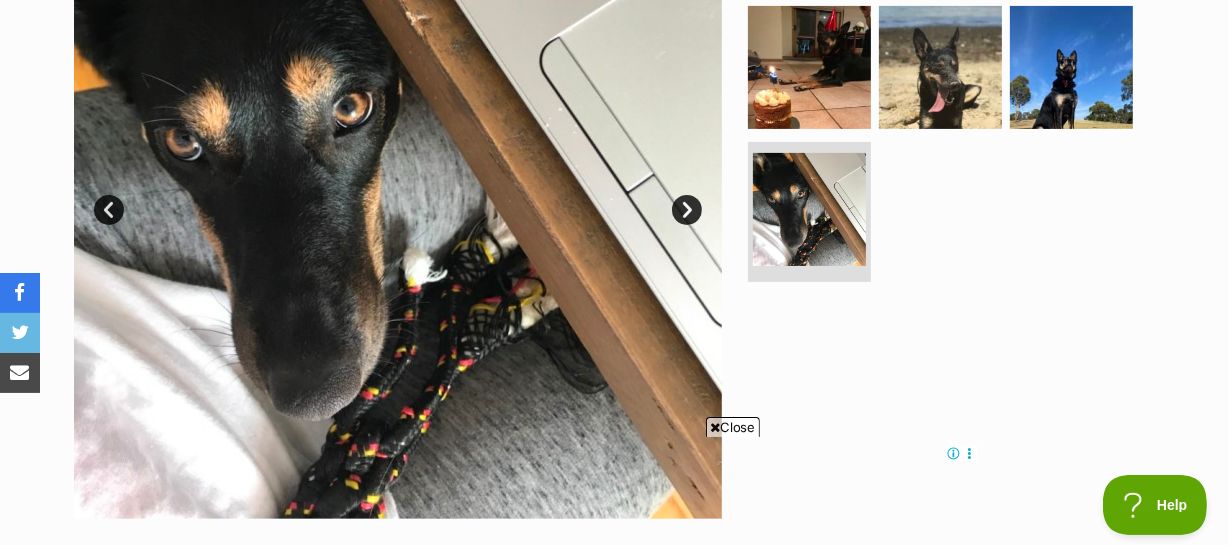 click on "Next" at bounding box center [687, 210] 